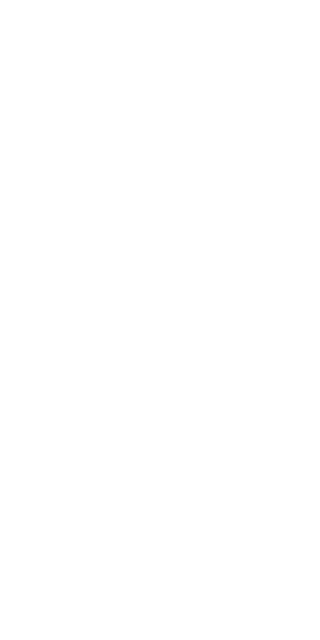 scroll, scrollTop: 0, scrollLeft: 0, axis: both 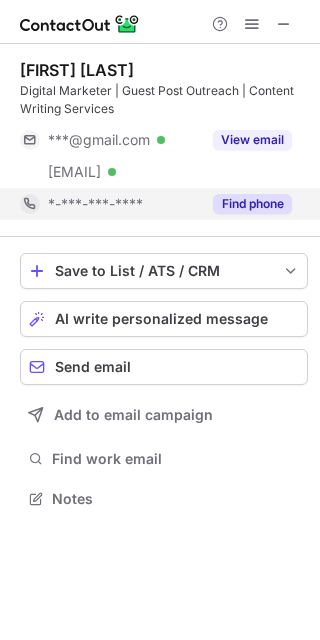 click on "Find phone" at bounding box center [252, 204] 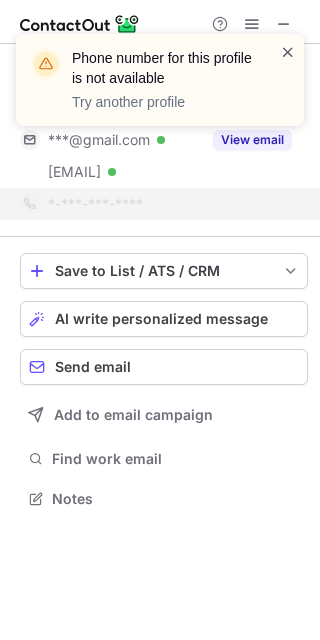 click at bounding box center (288, 52) 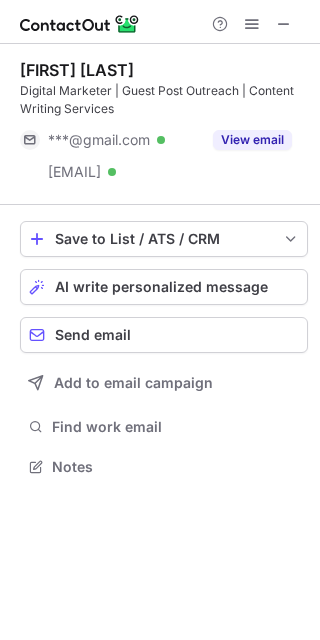 scroll, scrollTop: 453, scrollLeft: 320, axis: both 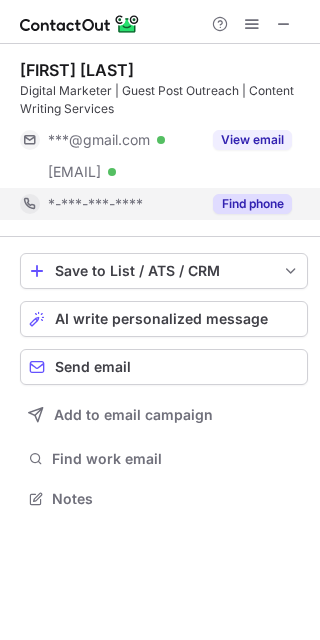 click on "Find phone" at bounding box center (252, 204) 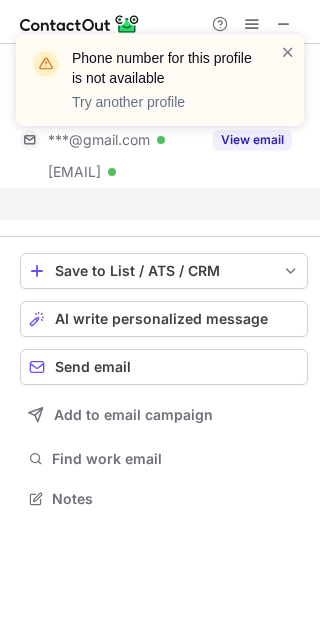 scroll, scrollTop: 453, scrollLeft: 320, axis: both 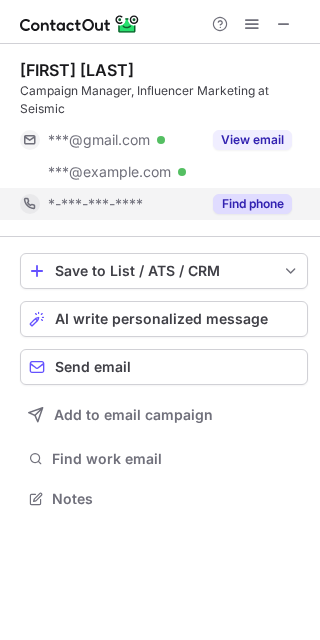 click on "Find phone" at bounding box center (252, 204) 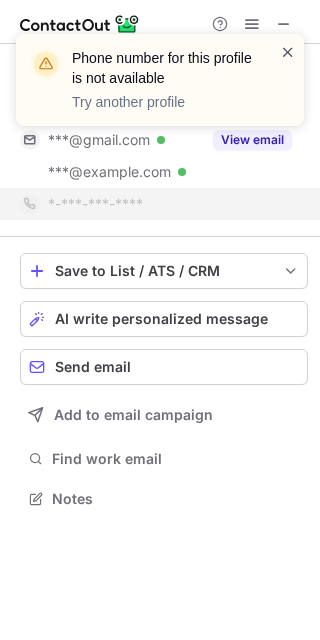 click at bounding box center (288, 52) 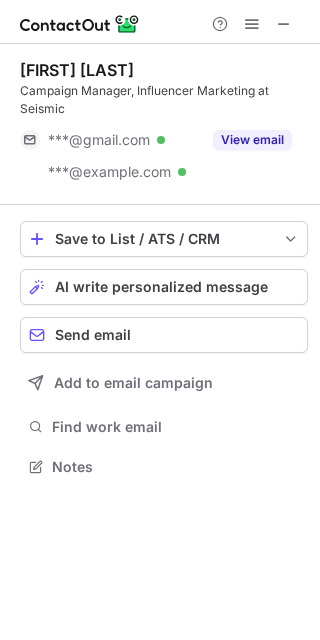 scroll, scrollTop: 453, scrollLeft: 320, axis: both 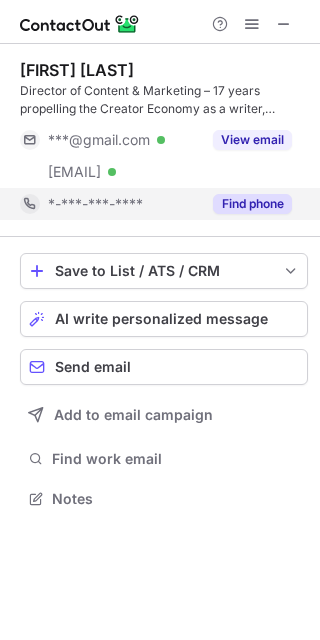 click on "Find phone" at bounding box center [252, 204] 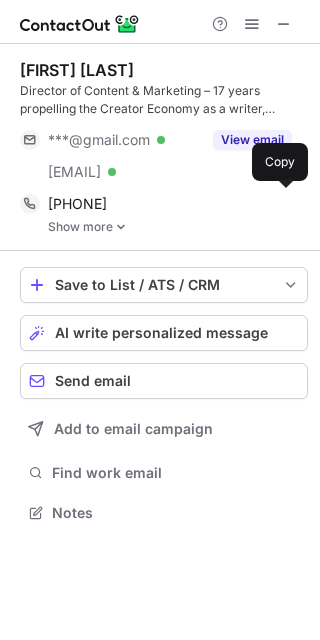 scroll, scrollTop: 10, scrollLeft: 10, axis: both 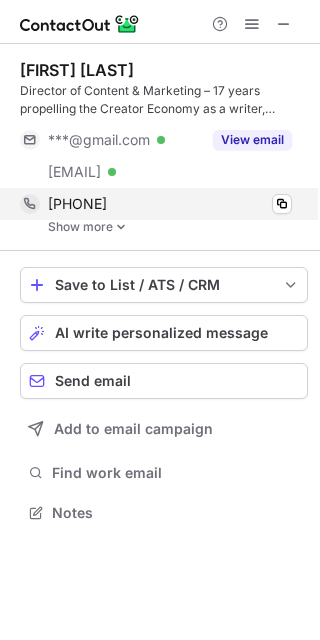click on "+14158945575 Copy" at bounding box center (156, 204) 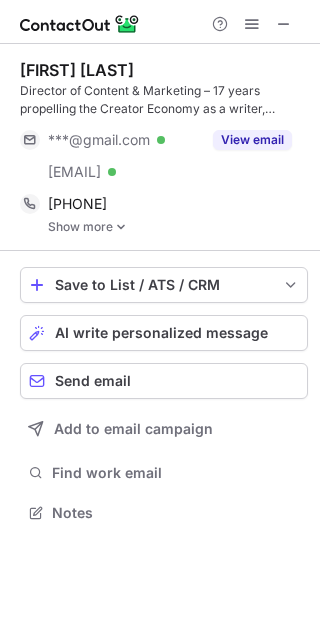 click at bounding box center (121, 227) 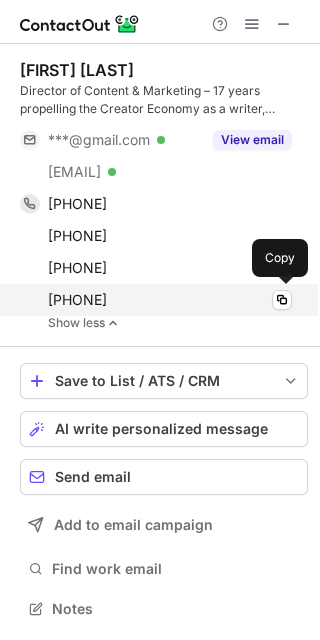 drag, startPoint x: 159, startPoint y: 297, endPoint x: 58, endPoint y: 304, distance: 101.24229 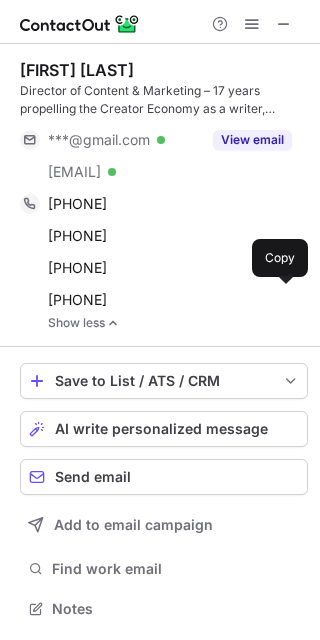copy on "13474057886" 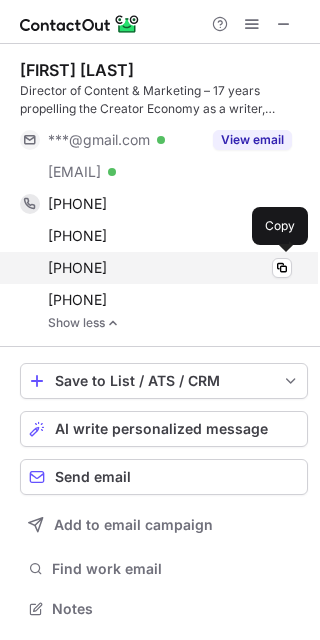 drag, startPoint x: 149, startPoint y: 267, endPoint x: 54, endPoint y: 275, distance: 95.33625 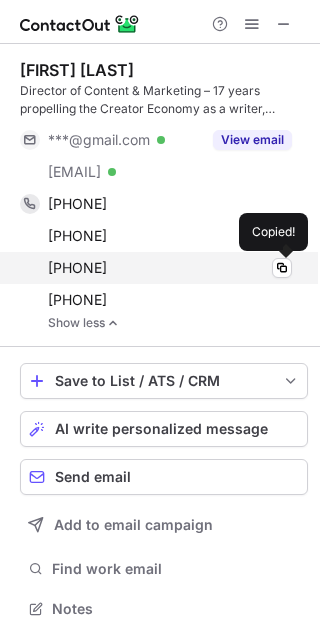 copy on "14124872683" 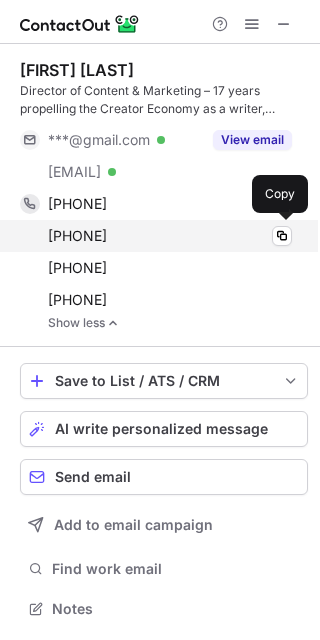 drag, startPoint x: 164, startPoint y: 235, endPoint x: 57, endPoint y: 238, distance: 107.042046 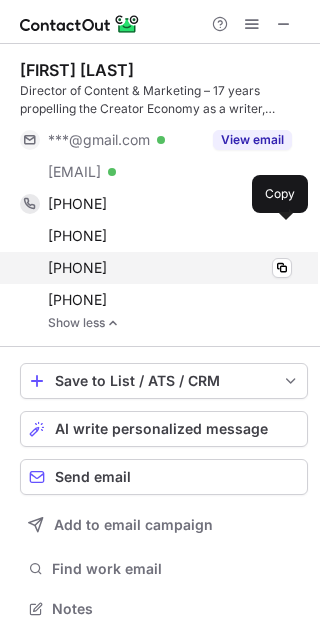 copy on "14235780888" 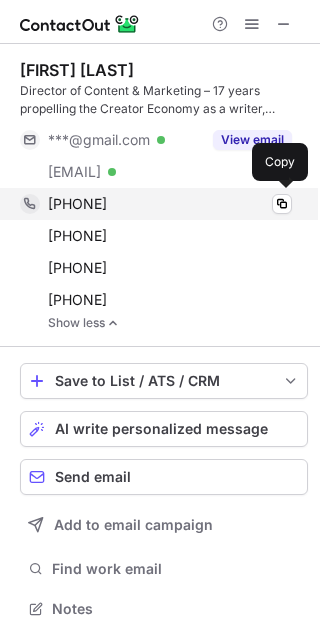 drag, startPoint x: 149, startPoint y: 200, endPoint x: 54, endPoint y: 212, distance: 95.7549 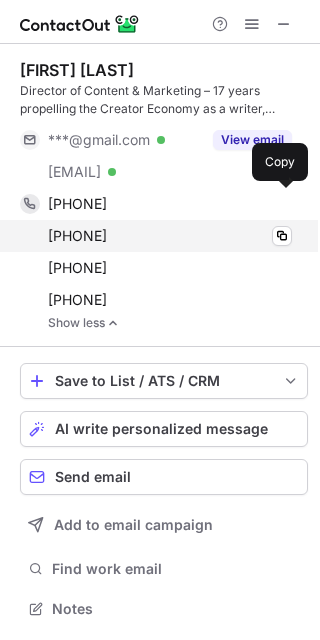 copy on "14158945575" 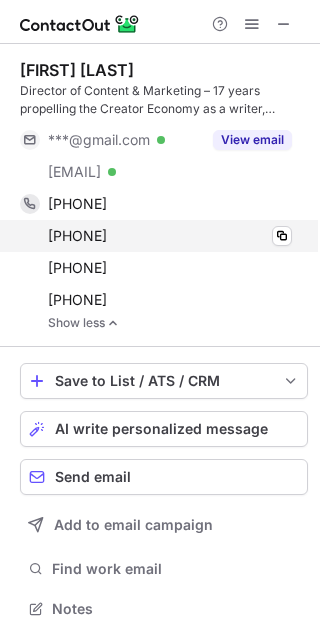 copy on "14158945575" 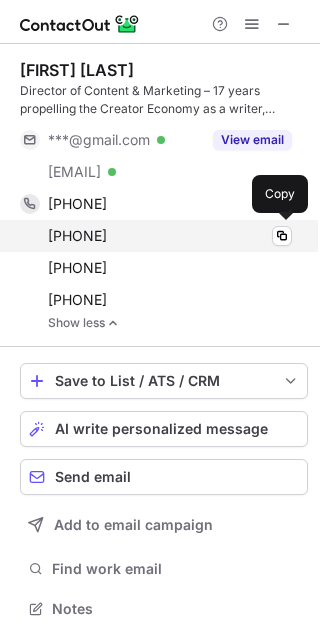 drag, startPoint x: 162, startPoint y: 229, endPoint x: 58, endPoint y: 244, distance: 105.076164 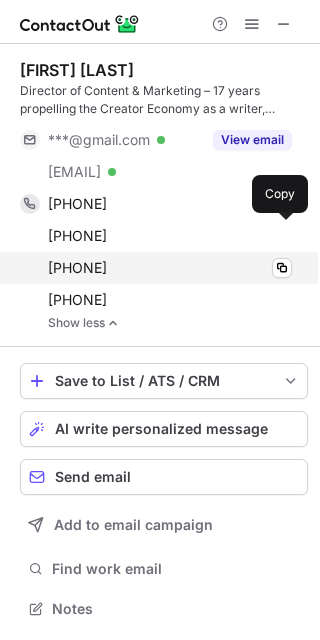 copy on "14235780888" 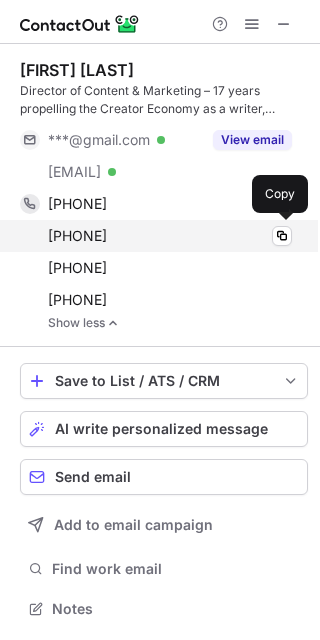 click on "+14235780888" at bounding box center [170, 236] 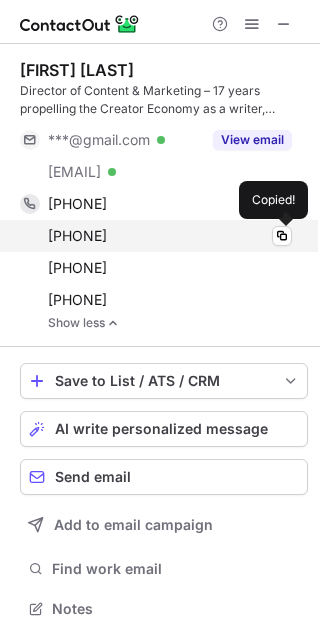 click on "+14235780888" at bounding box center (170, 236) 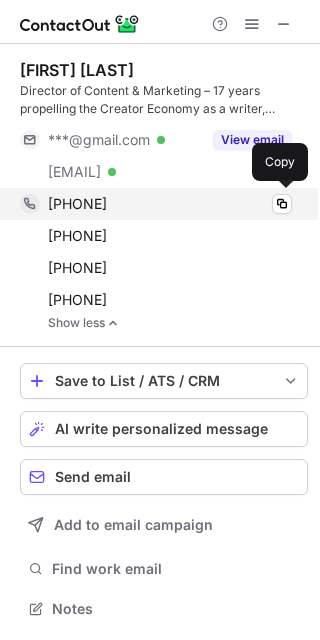 drag, startPoint x: 153, startPoint y: 197, endPoint x: 57, endPoint y: 211, distance: 97.015465 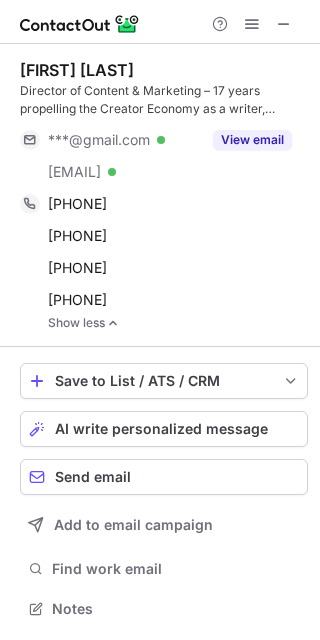 copy on "14158945575" 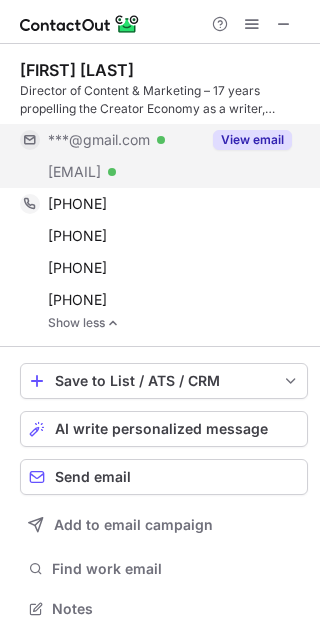 click on "View email" at bounding box center (246, 140) 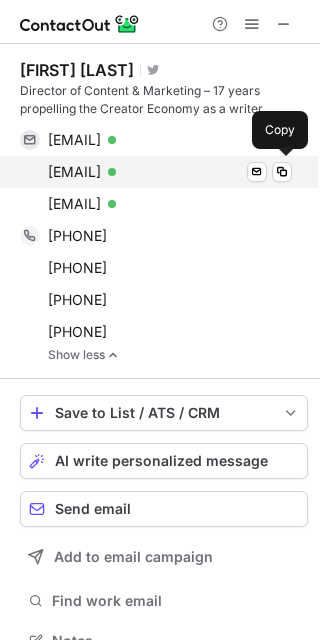 scroll, scrollTop: 10, scrollLeft: 10, axis: both 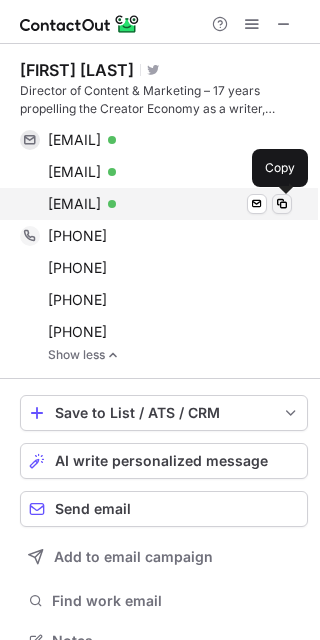 click at bounding box center (282, 204) 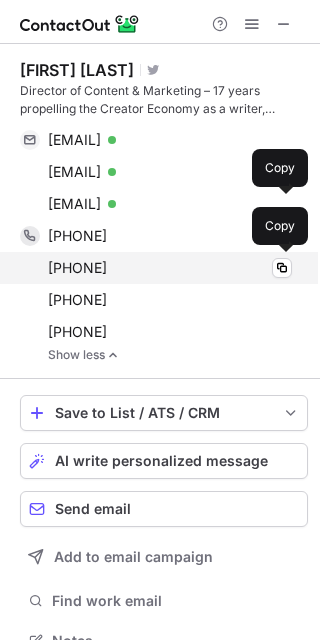 type 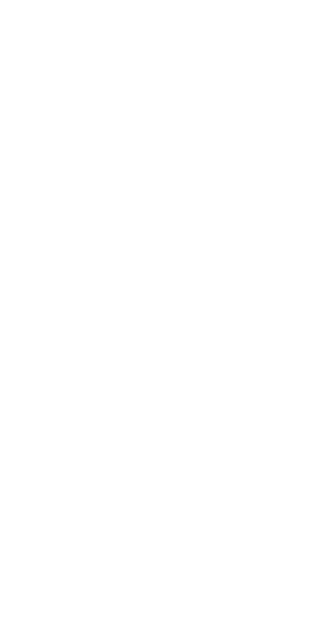 scroll, scrollTop: 0, scrollLeft: 0, axis: both 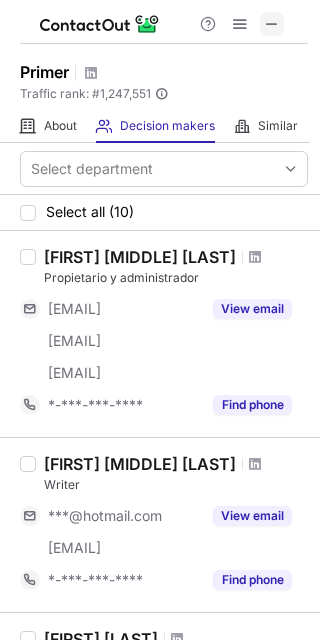 click at bounding box center [272, 24] 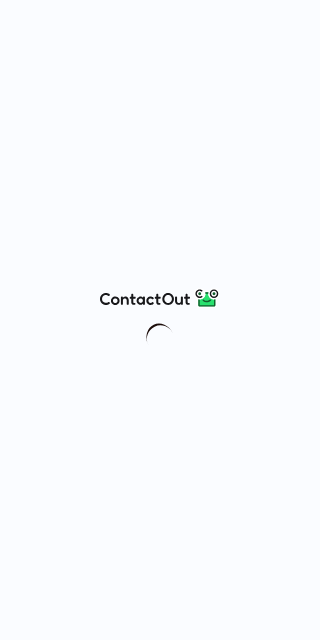 scroll, scrollTop: 0, scrollLeft: 0, axis: both 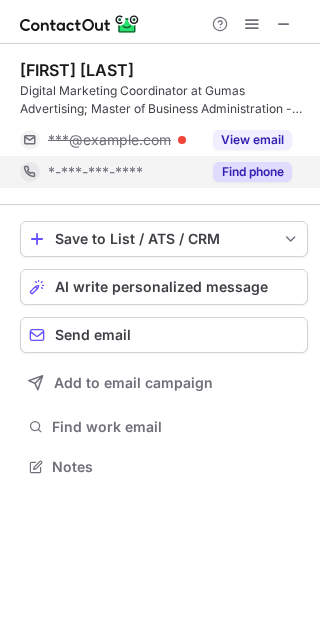 click on "Find phone" at bounding box center (252, 172) 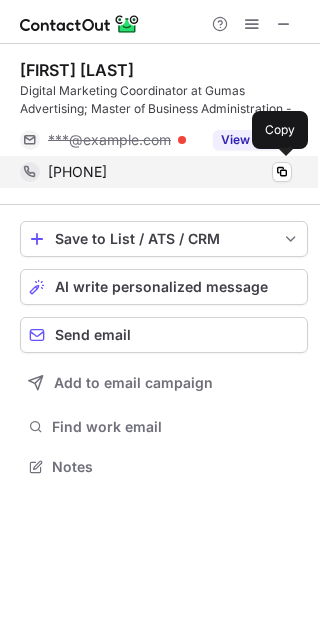 drag, startPoint x: 115, startPoint y: 171, endPoint x: 55, endPoint y: 176, distance: 60.207973 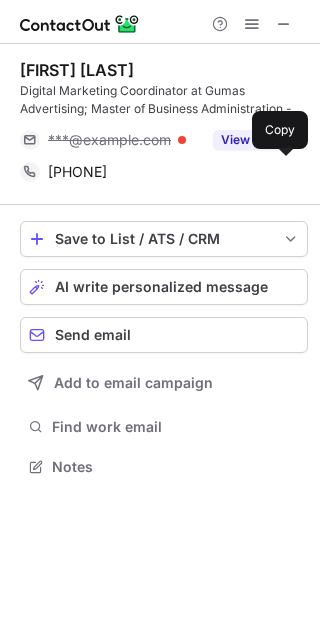 copy on "14158286877" 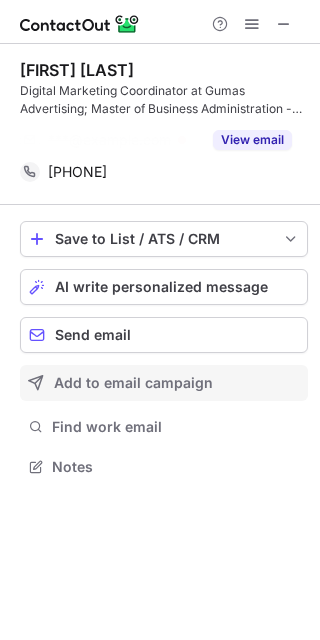 scroll, scrollTop: 421, scrollLeft: 320, axis: both 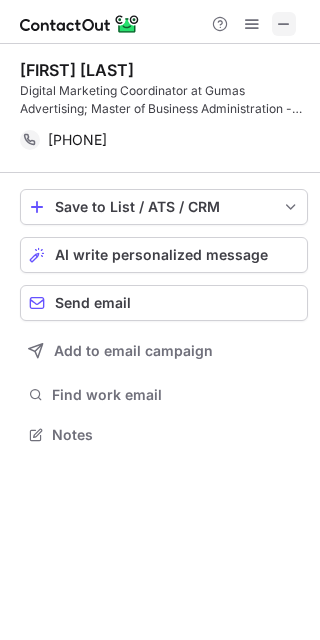 click at bounding box center (284, 24) 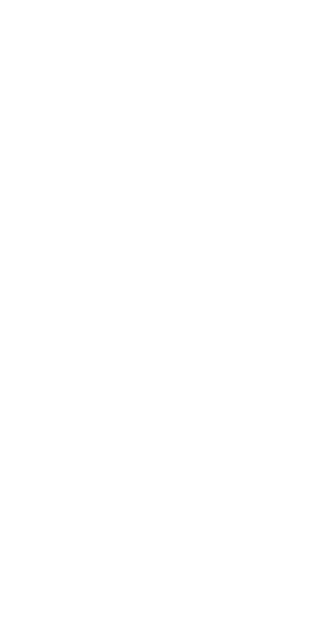scroll, scrollTop: 0, scrollLeft: 0, axis: both 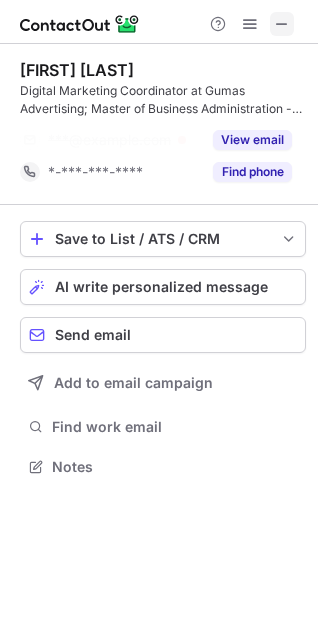 click at bounding box center [282, 24] 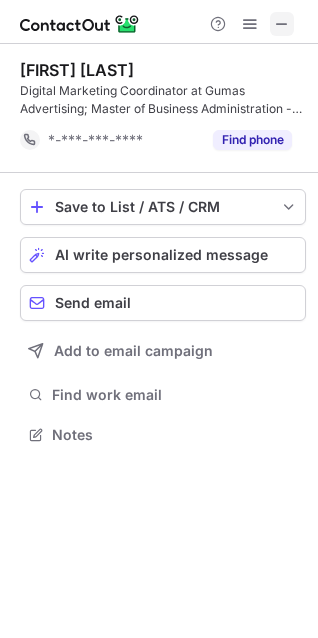 scroll, scrollTop: 421, scrollLeft: 318, axis: both 